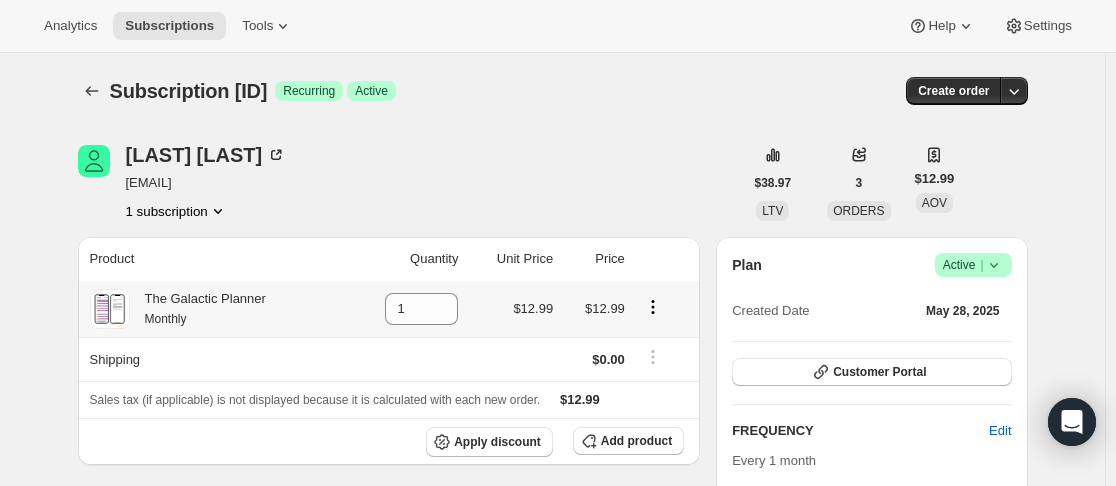 scroll, scrollTop: 0, scrollLeft: 0, axis: both 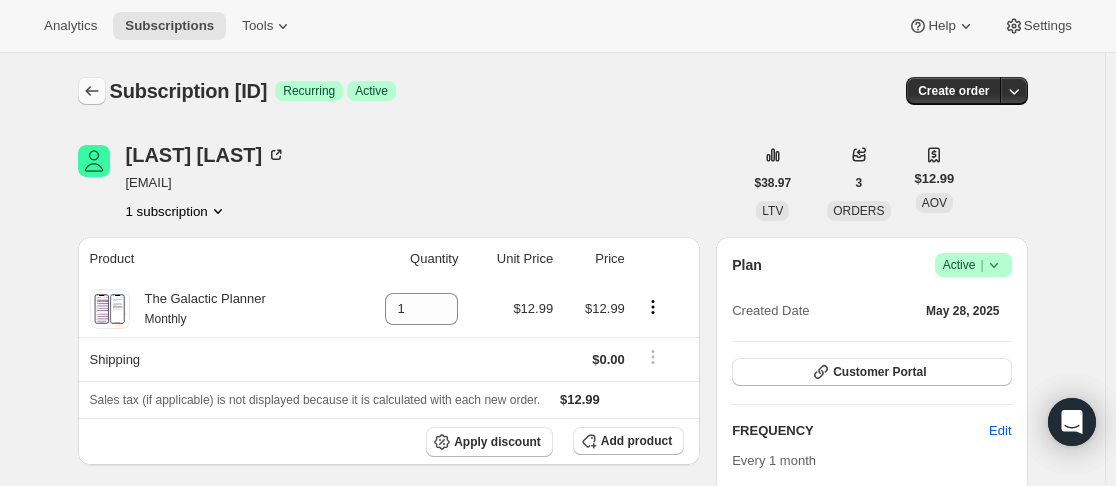 click 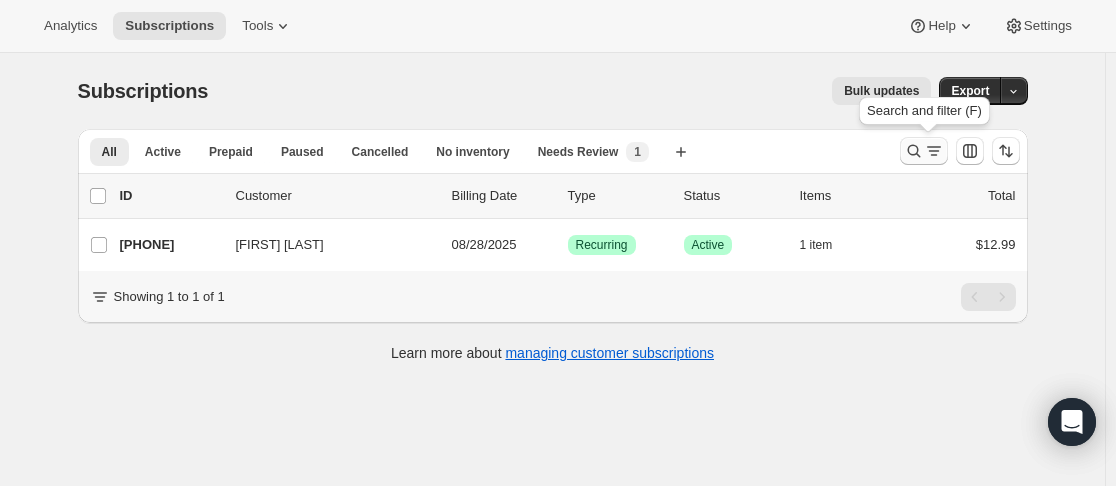 click 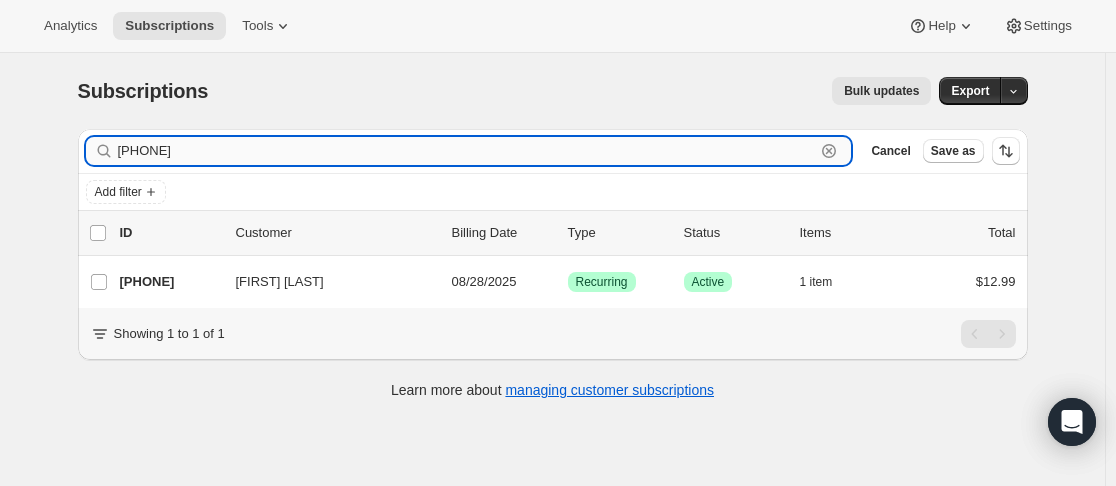 click on "[PHONE]" at bounding box center [467, 151] 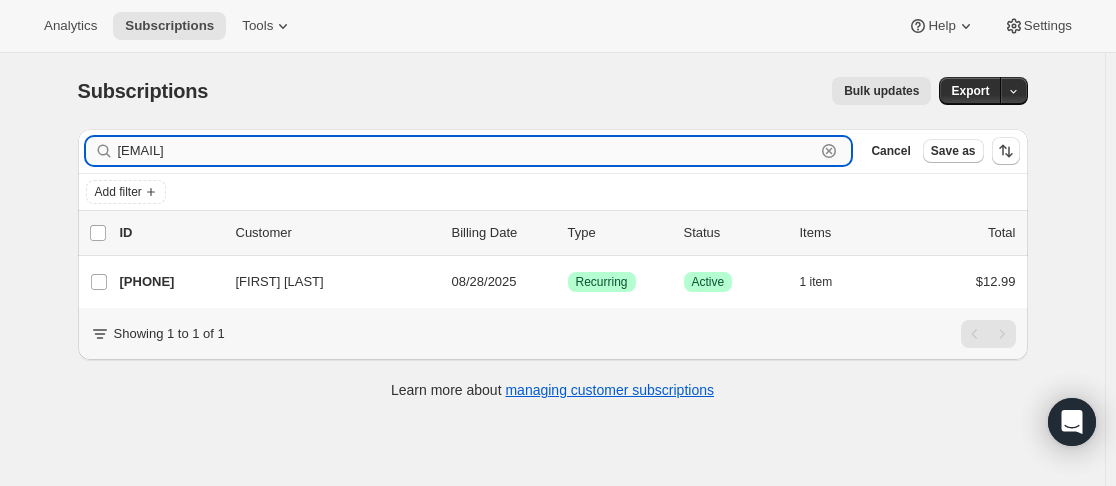 type on "[EMAIL]" 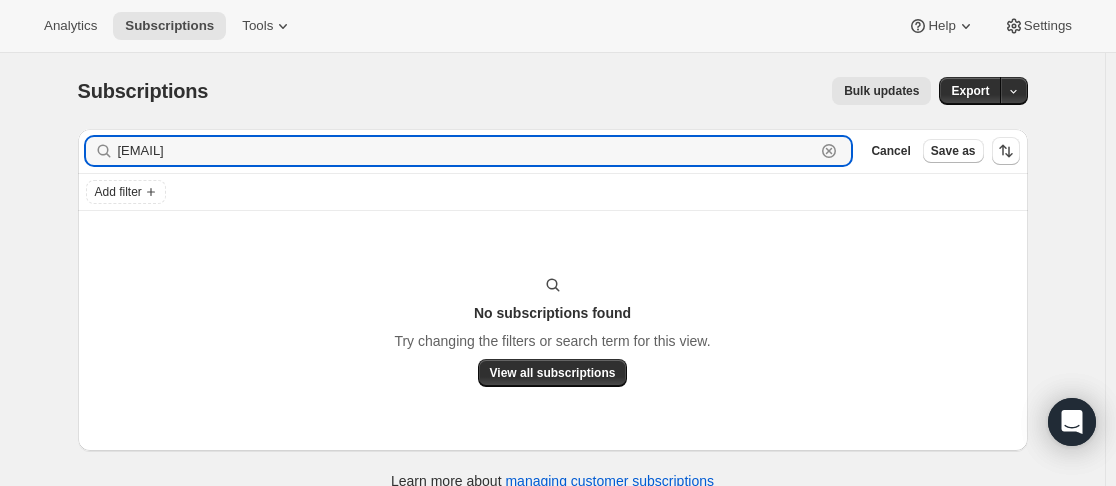 click 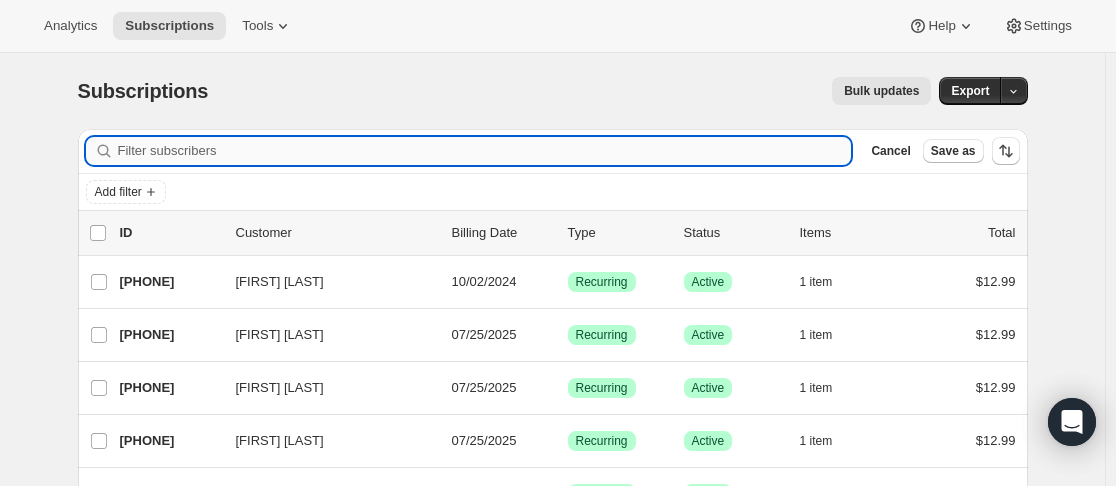 click on "Filter subscribers" at bounding box center (485, 151) 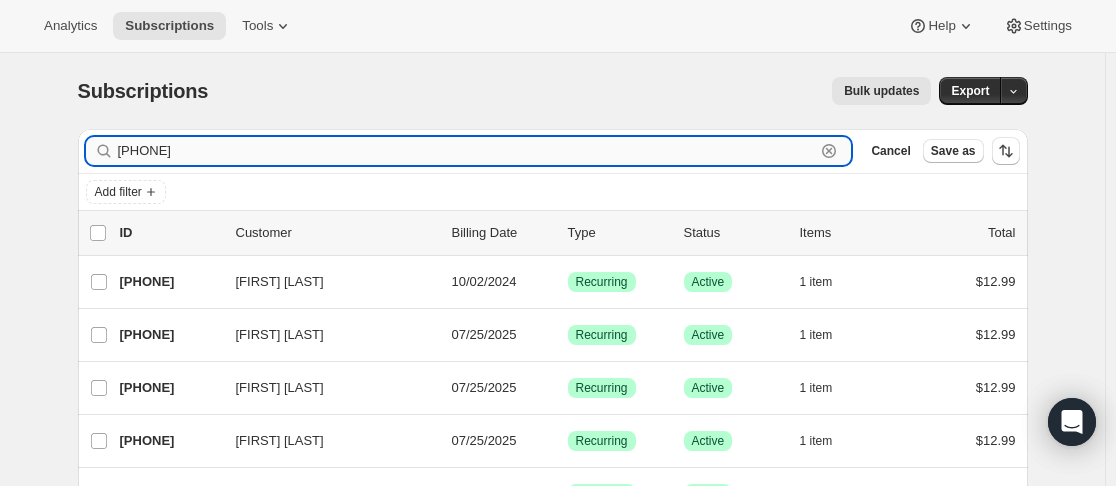 type on "[PHONE]" 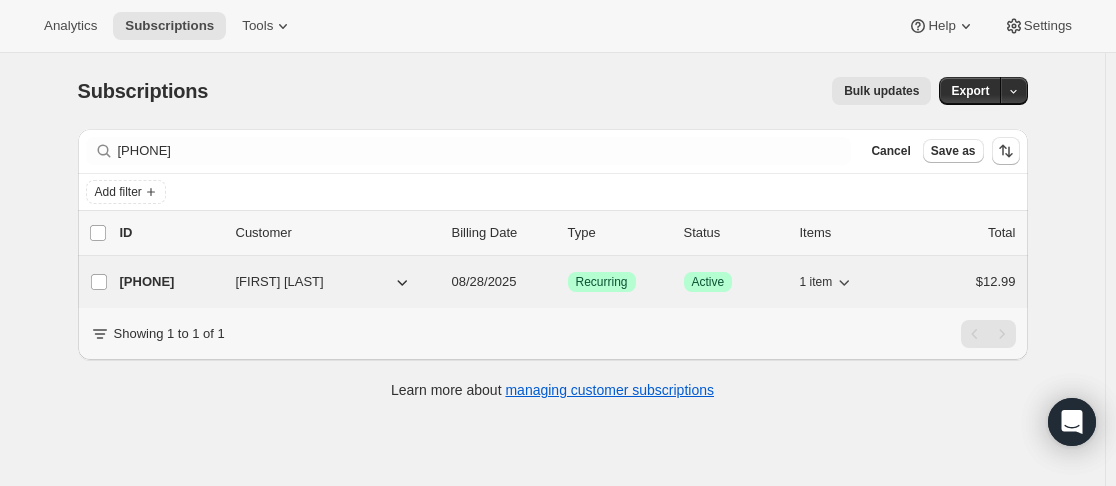 click on "[PHONE]" at bounding box center [170, 282] 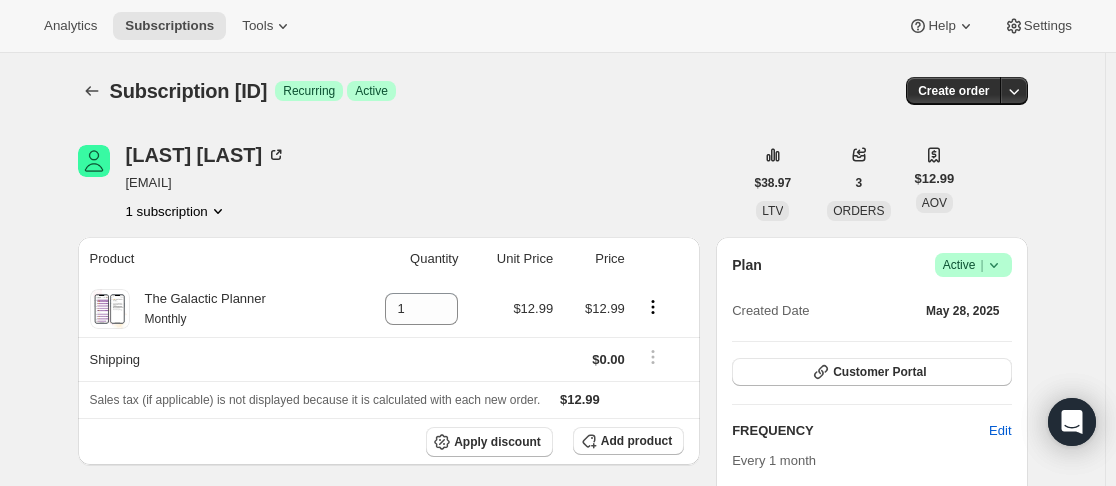 click 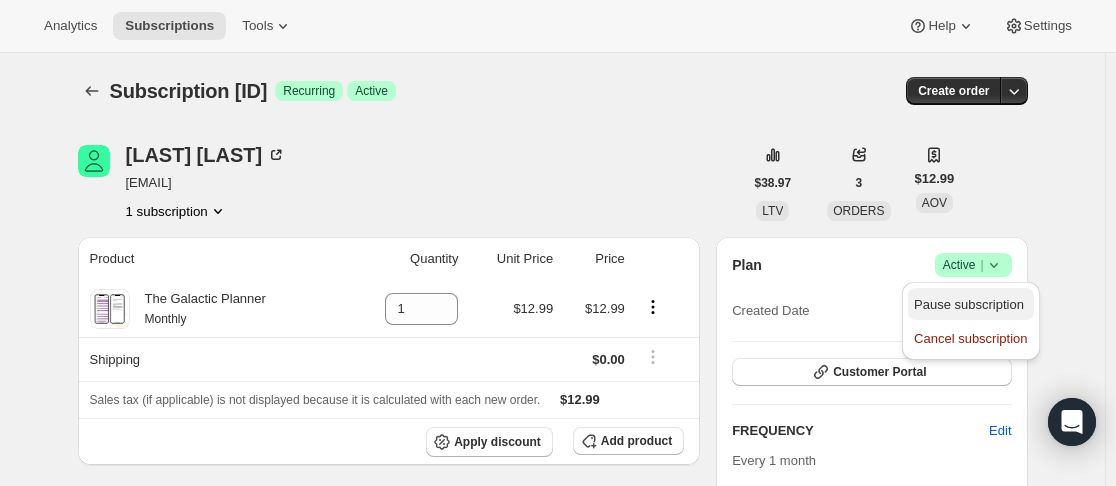 click on "Pause subscription" at bounding box center [969, 304] 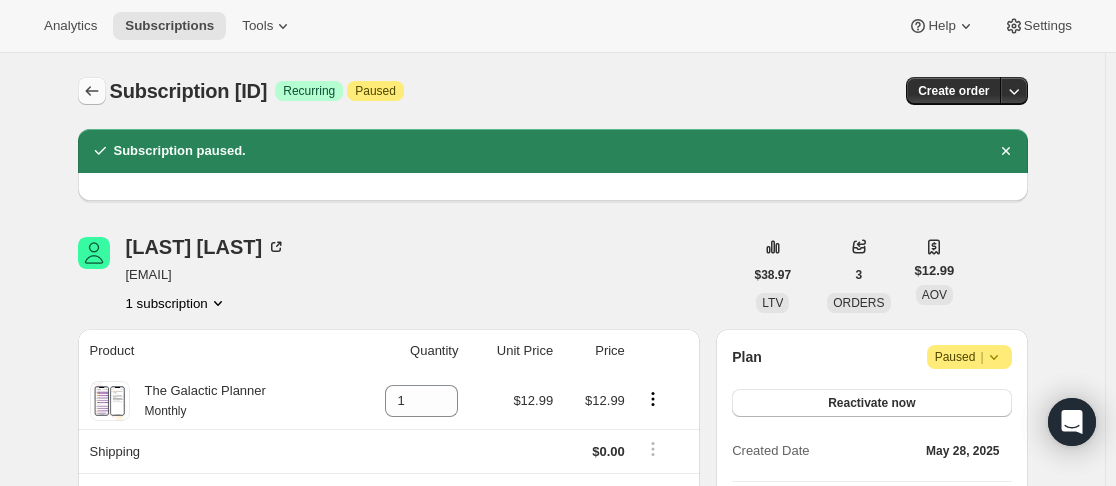 click 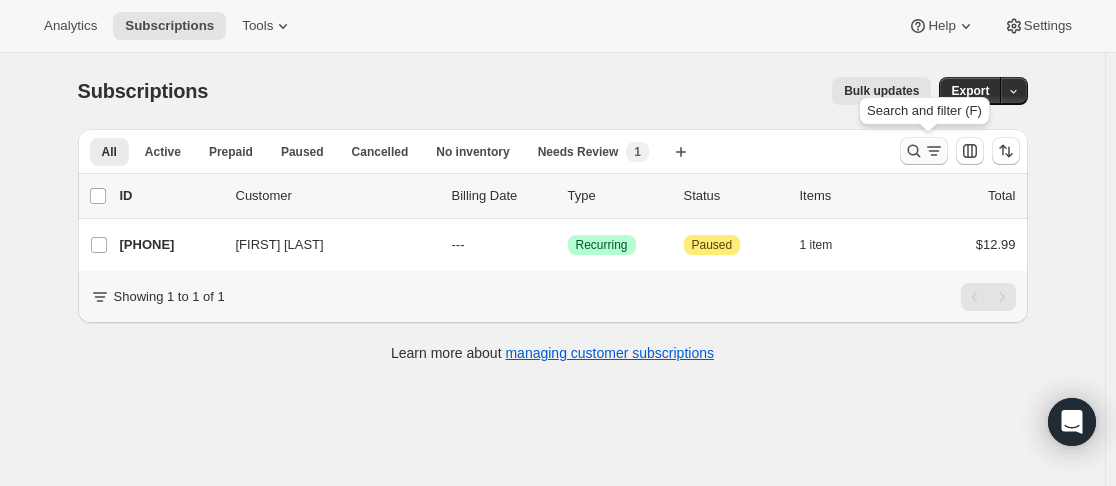 click 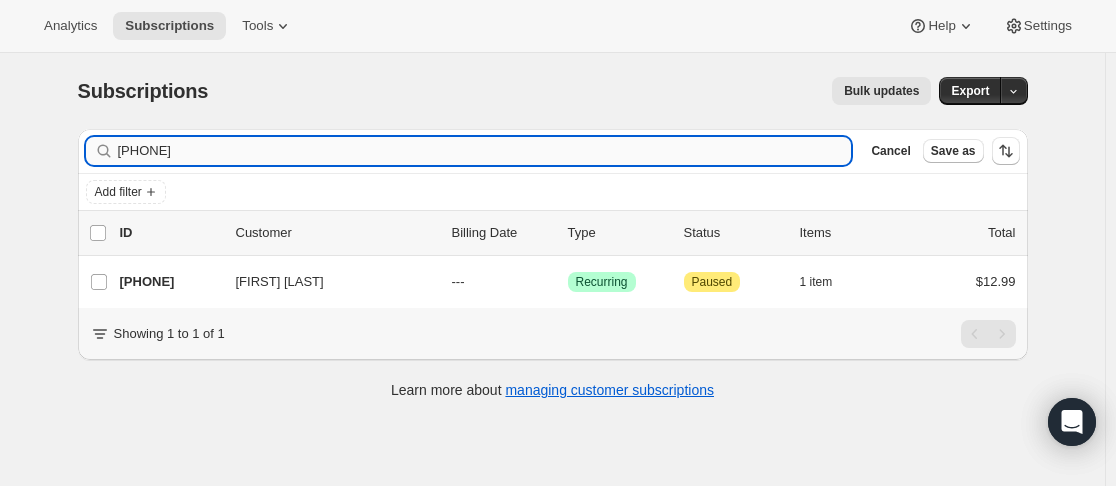 click on "[PHONE]" at bounding box center [485, 151] 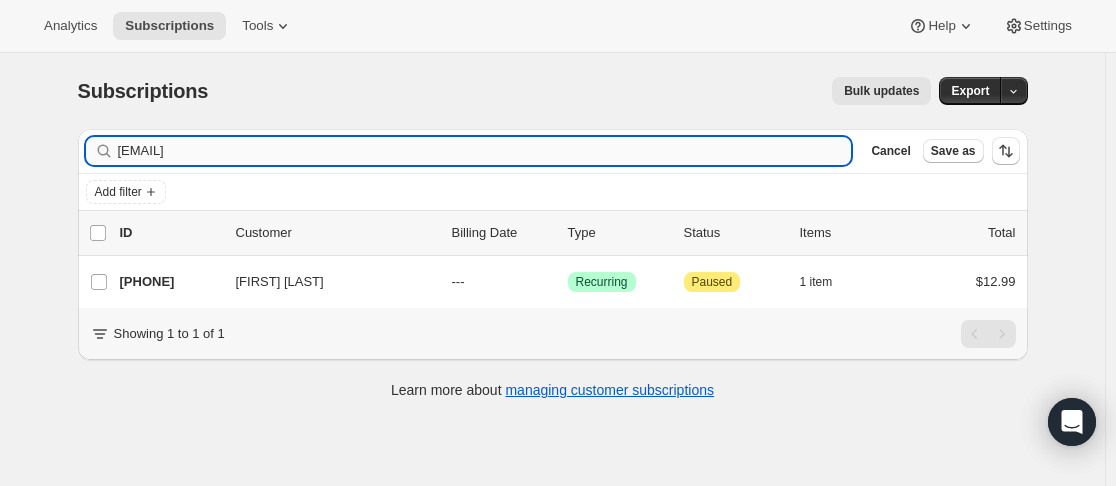 type on "[EMAIL]" 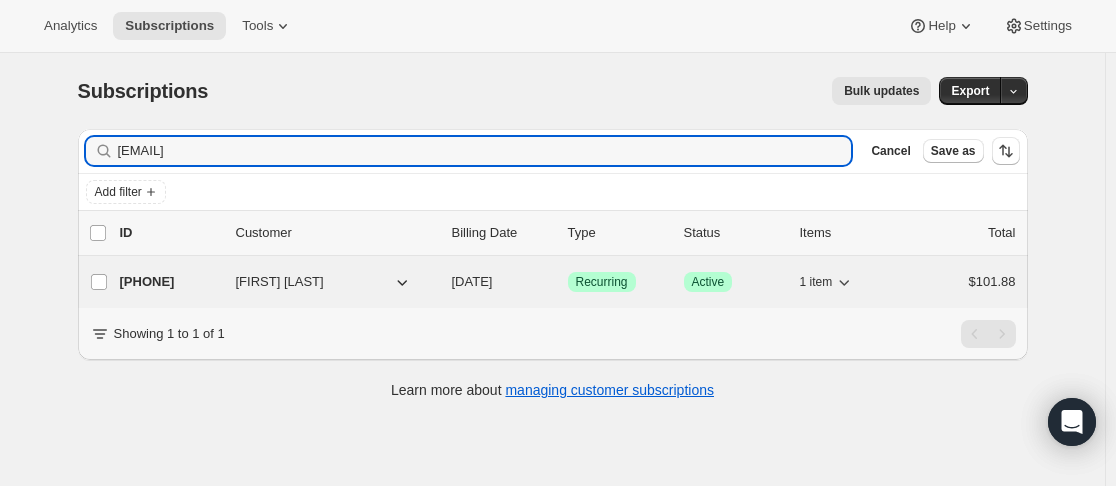 click on "[PHONE]" at bounding box center [170, 282] 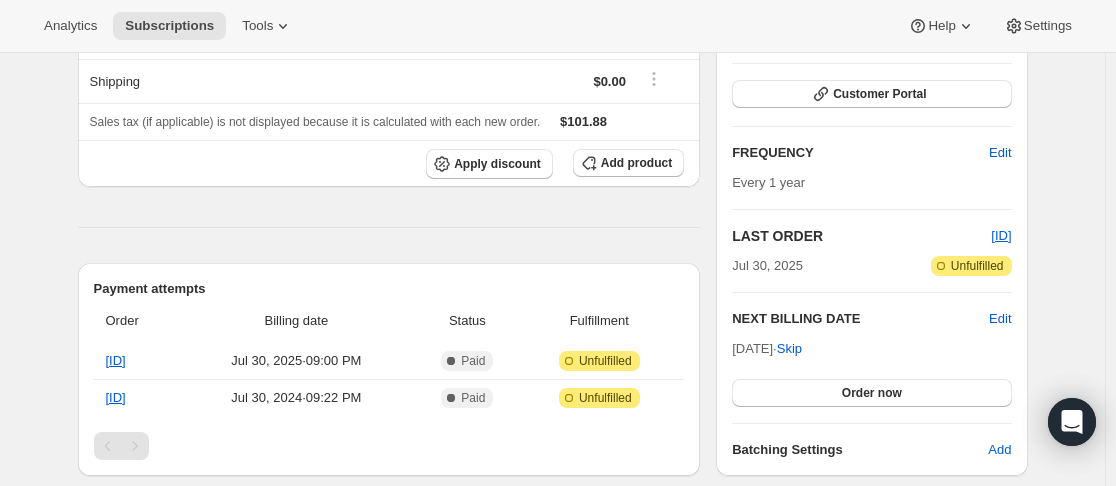 scroll, scrollTop: 300, scrollLeft: 0, axis: vertical 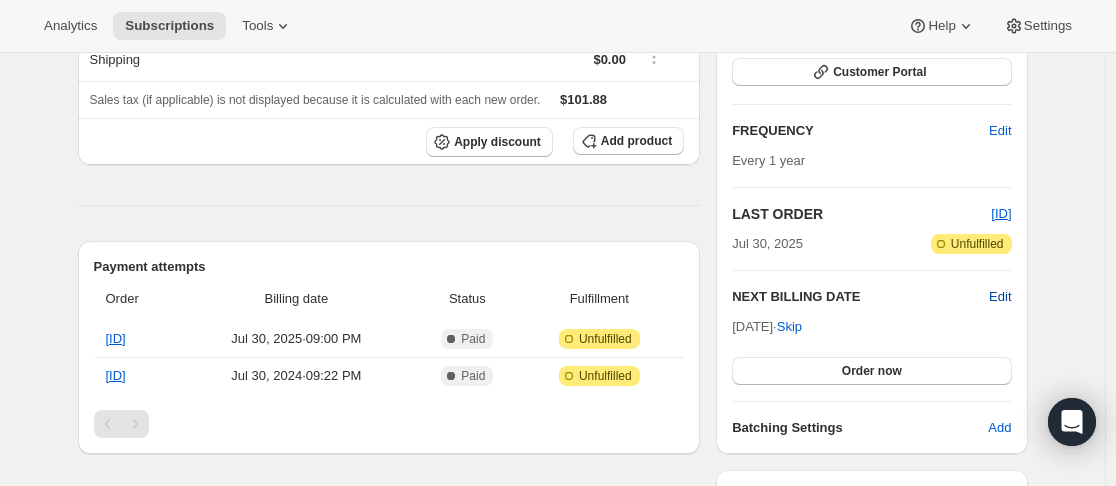 click on "Edit" at bounding box center (1000, 297) 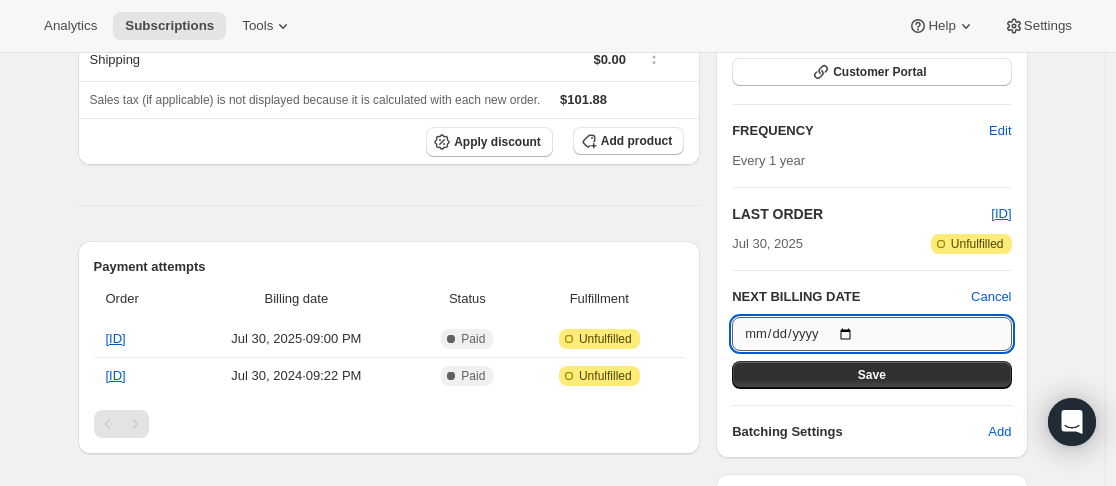 click on "[DATE]" at bounding box center (871, 334) 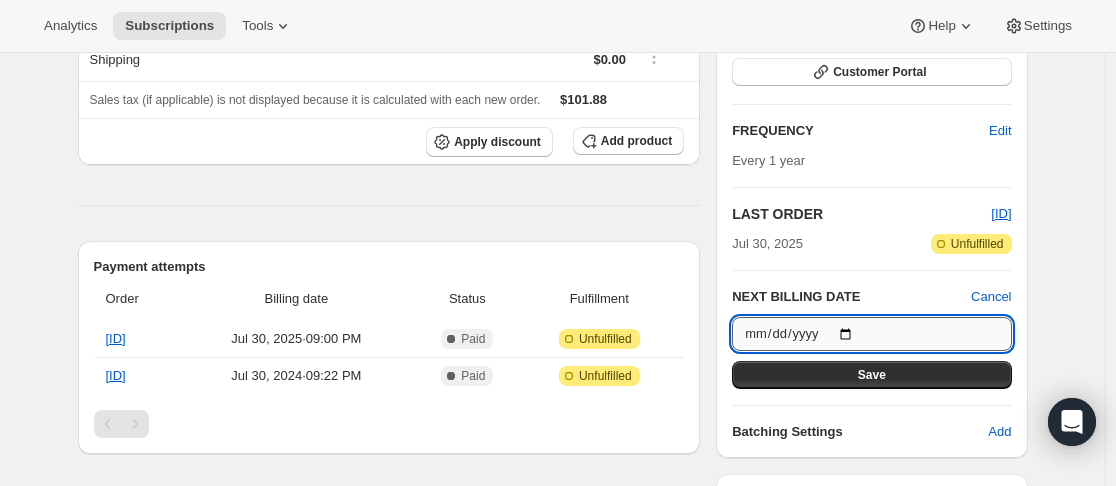 type on "[DATE]" 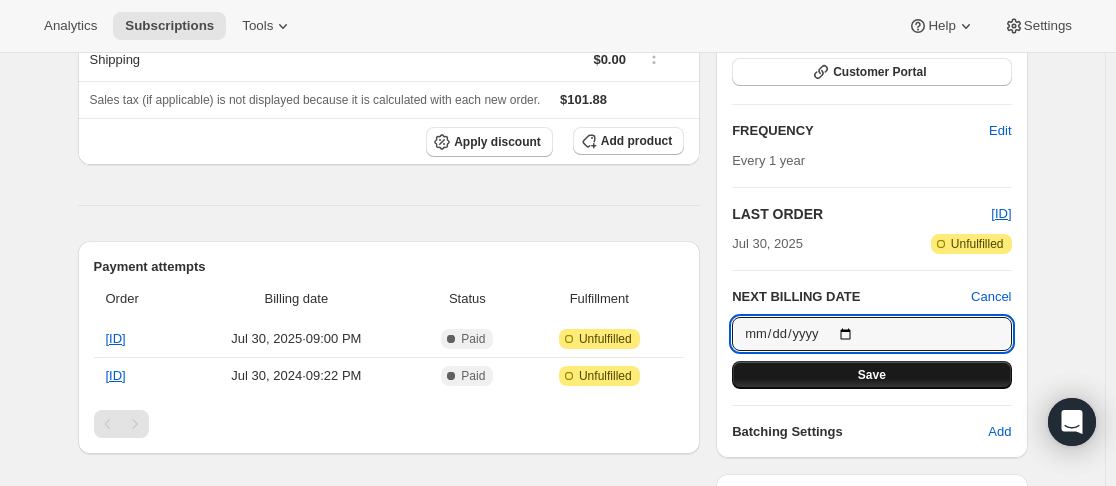 click on "Save" at bounding box center (872, 375) 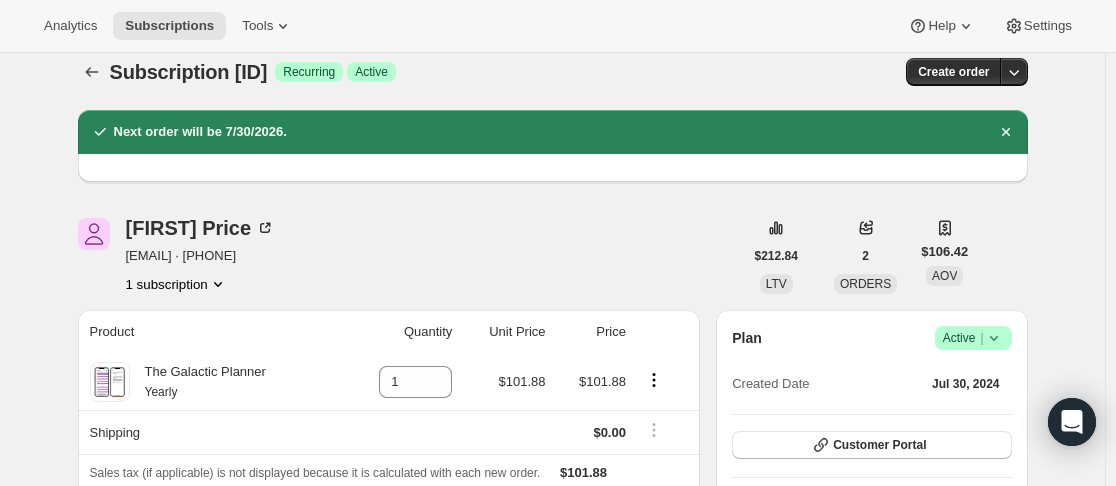scroll, scrollTop: 0, scrollLeft: 0, axis: both 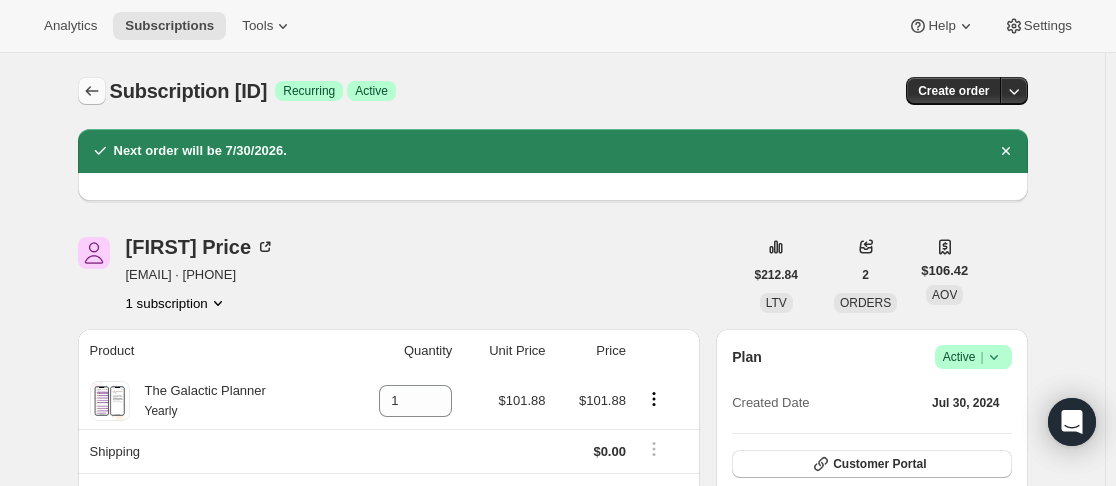 click 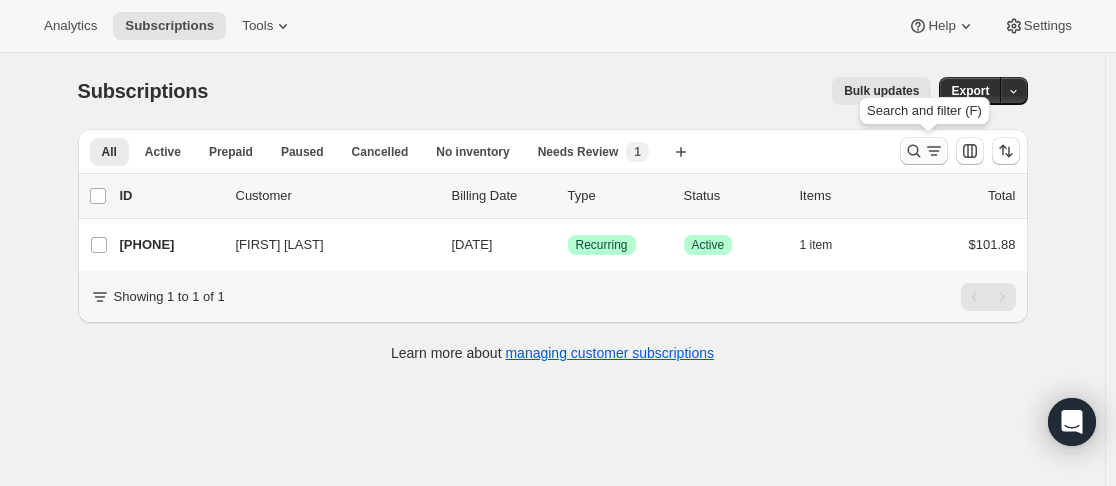 click 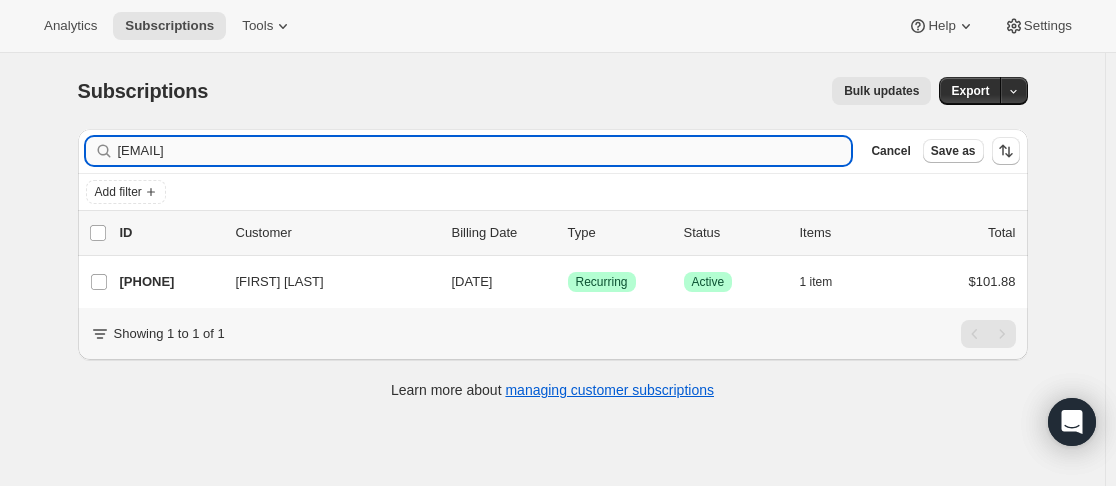 click on "[EMAIL]" at bounding box center (485, 151) 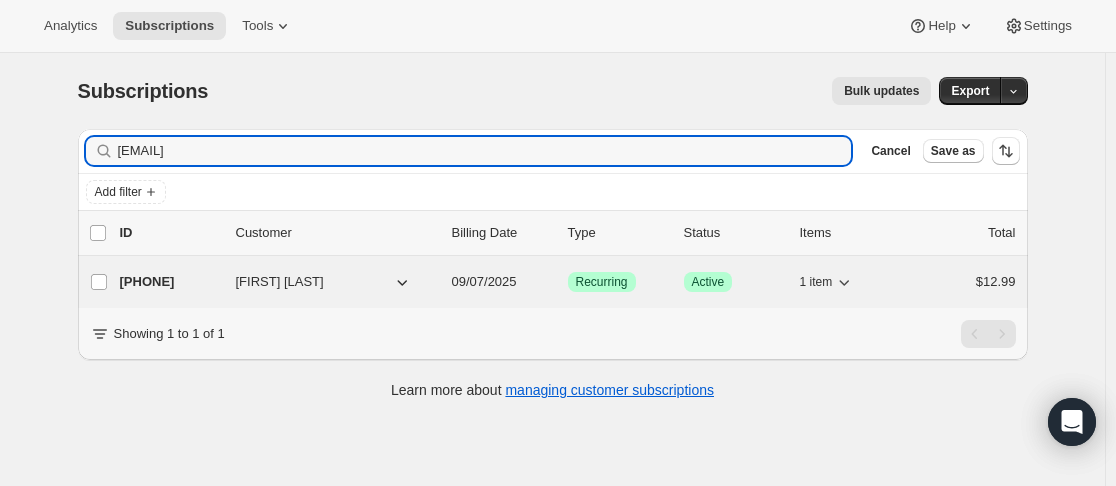 click on "[PHONE]" at bounding box center [170, 282] 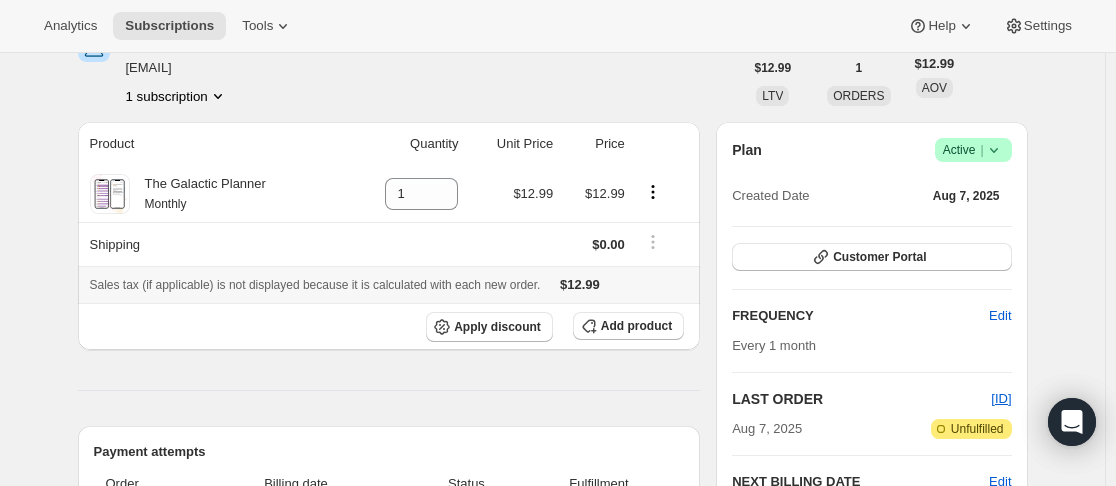 scroll, scrollTop: 300, scrollLeft: 0, axis: vertical 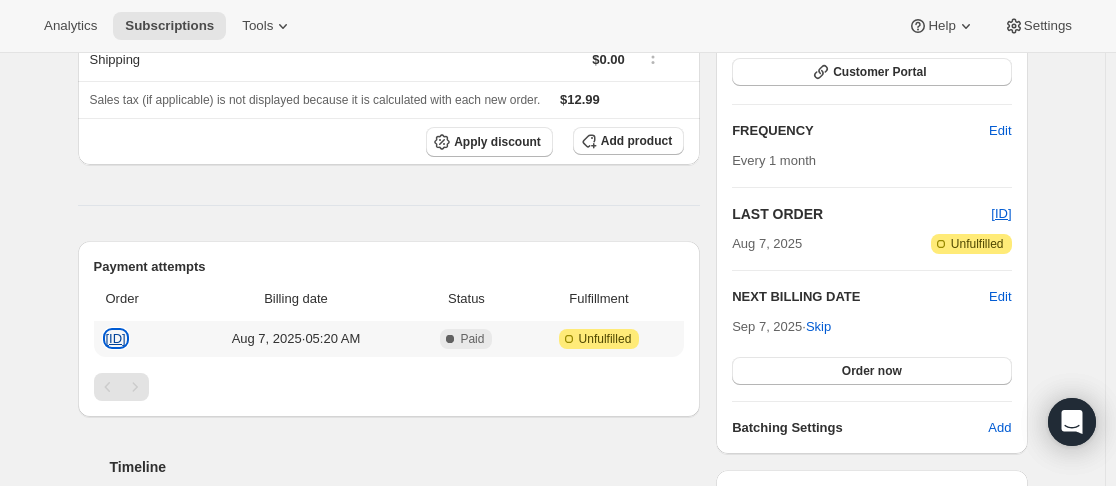 click on "[ID]" at bounding box center [116, 338] 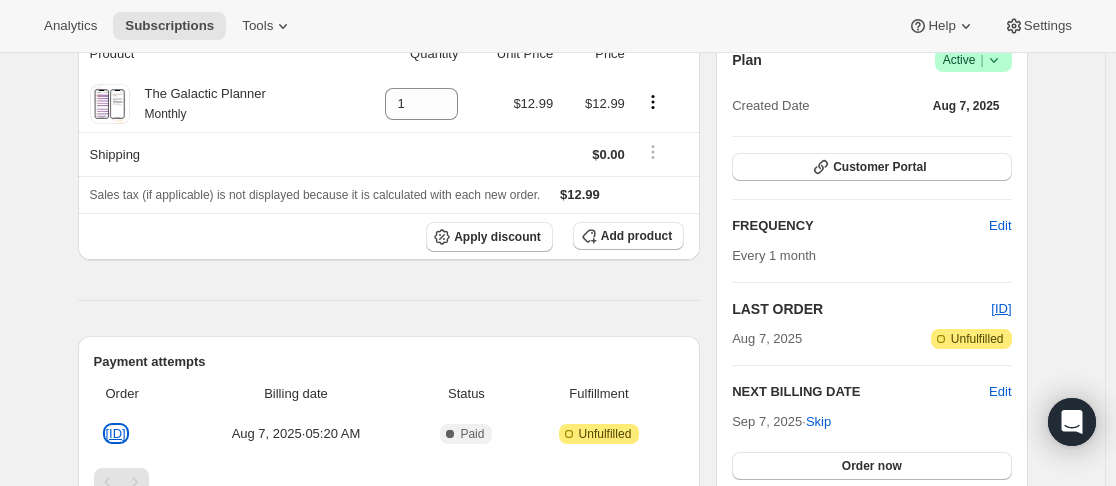 scroll, scrollTop: 100, scrollLeft: 0, axis: vertical 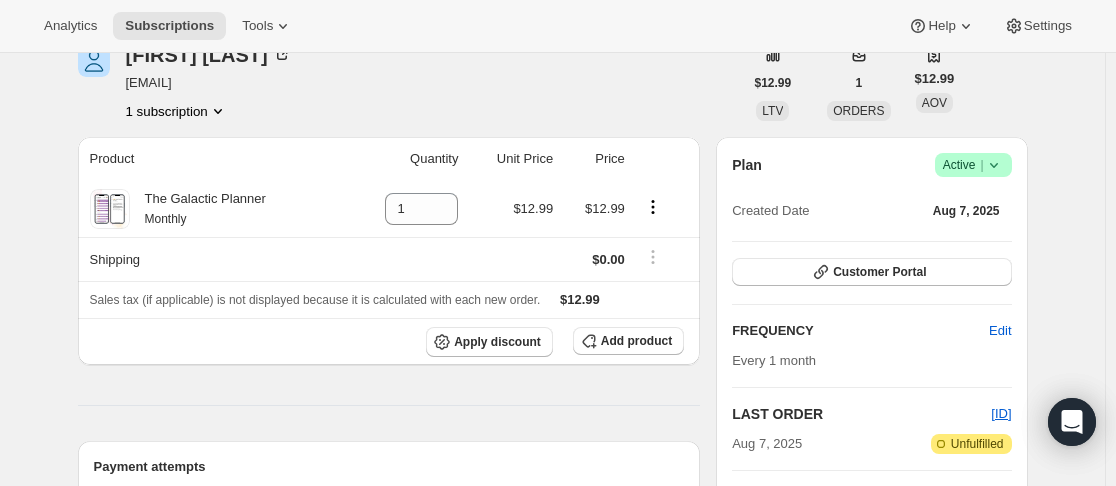 click 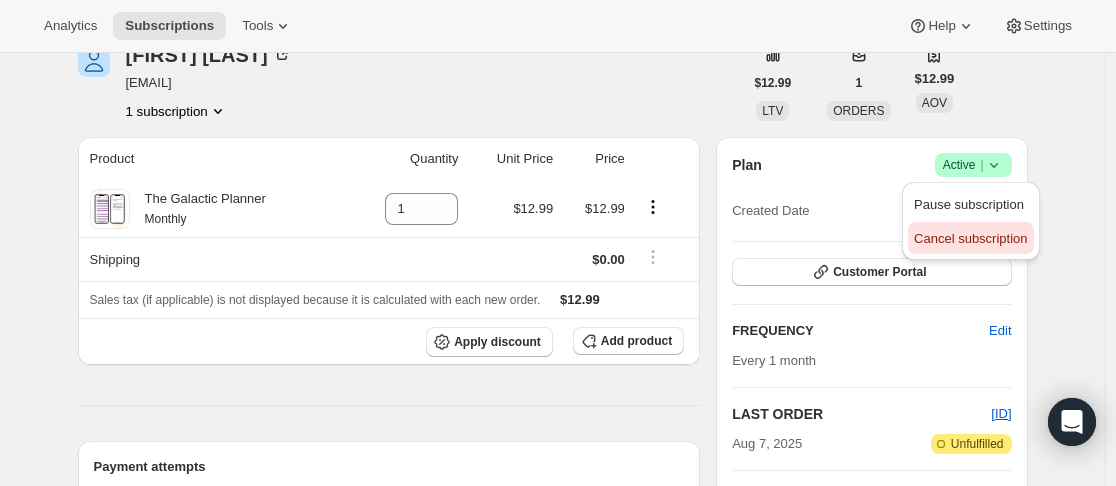 click on "Cancel subscription" at bounding box center (970, 238) 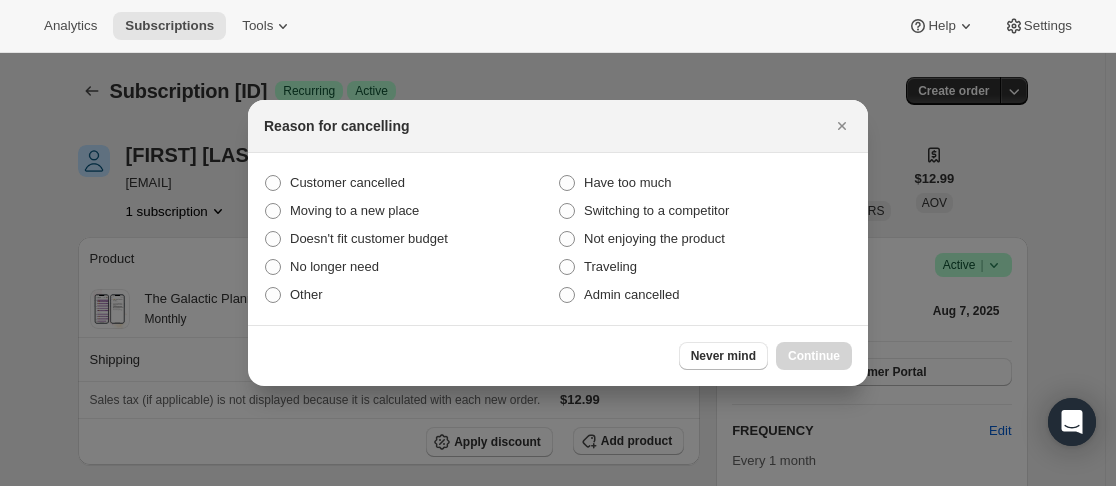 scroll, scrollTop: 0, scrollLeft: 0, axis: both 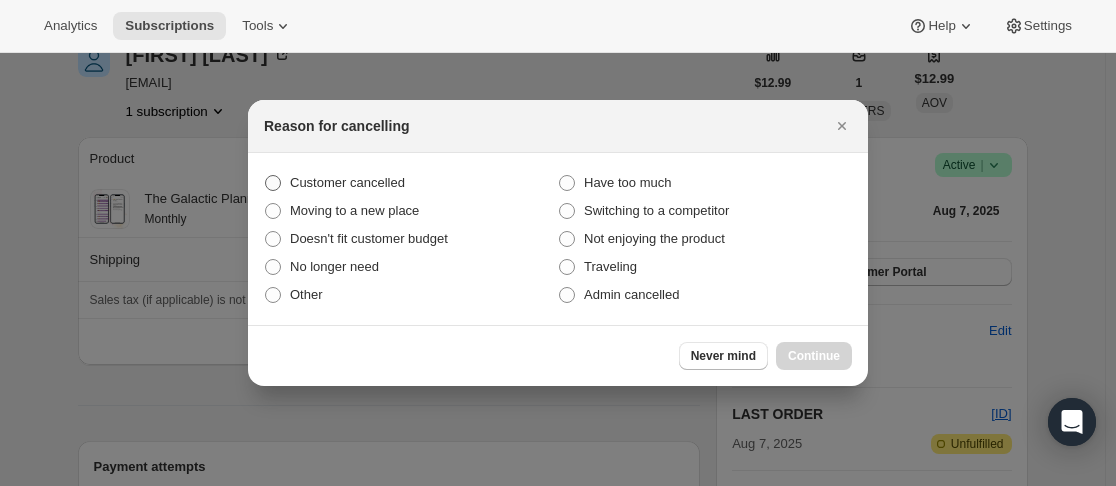 click on "Customer cancelled" at bounding box center (347, 182) 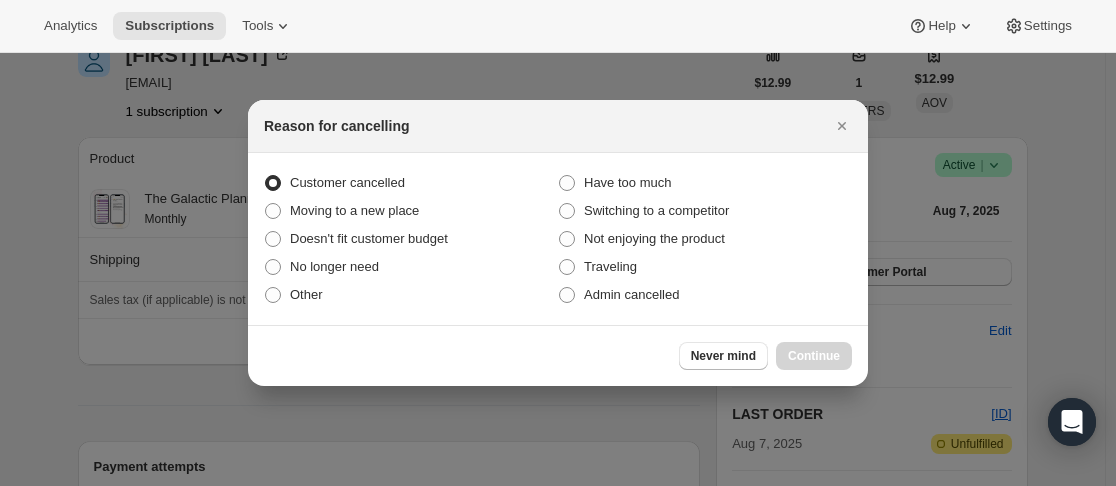 radio on "true" 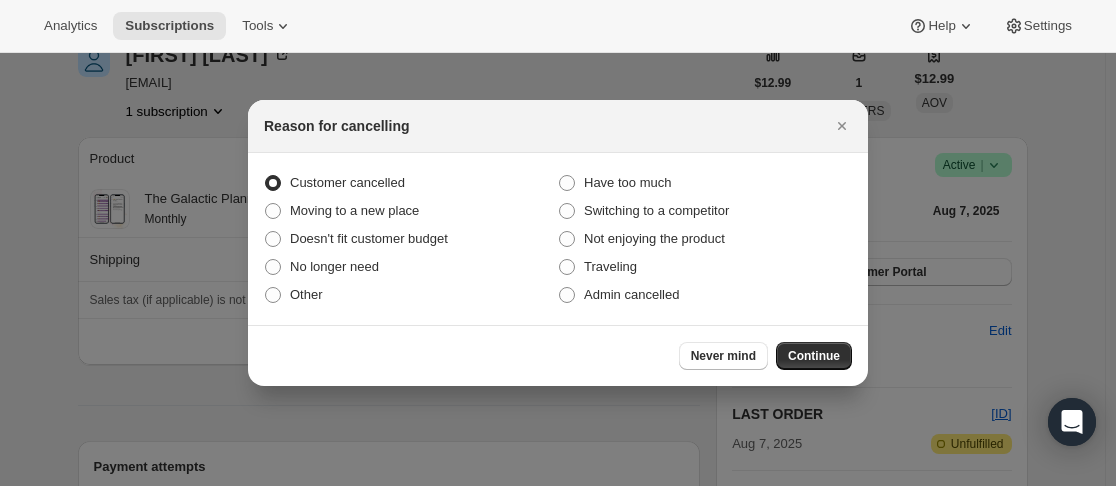 click on "Continue" at bounding box center [814, 356] 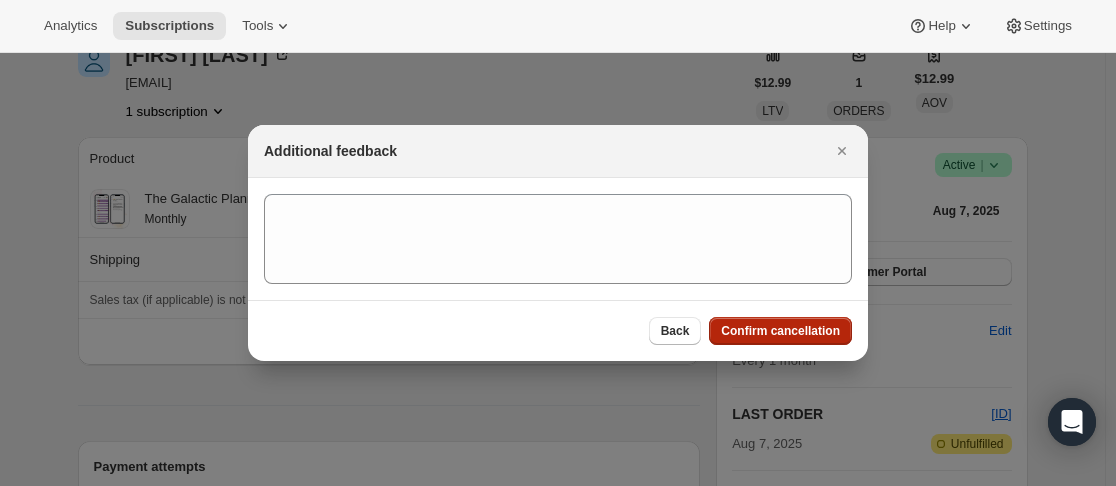 click on "Confirm cancellation" at bounding box center [780, 331] 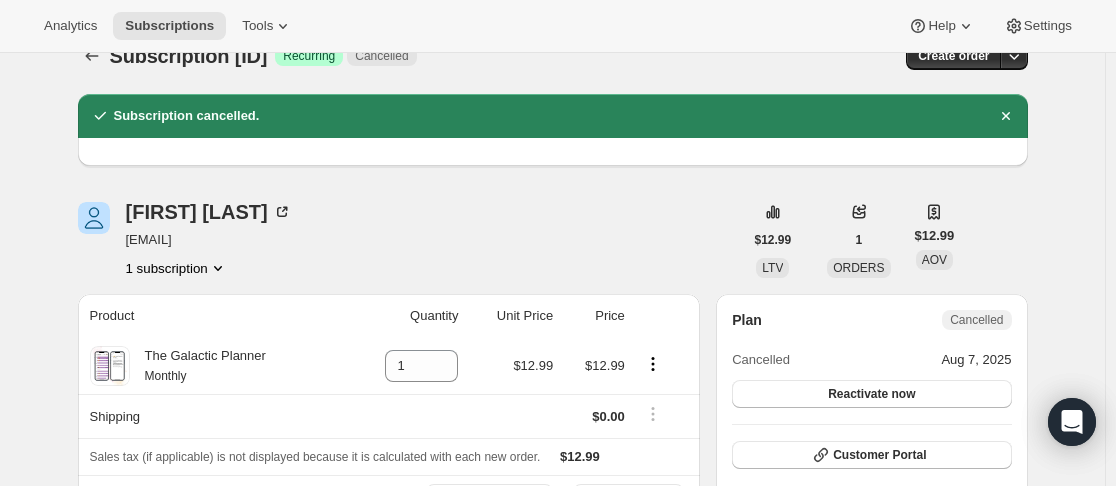 scroll, scrollTop: 0, scrollLeft: 0, axis: both 